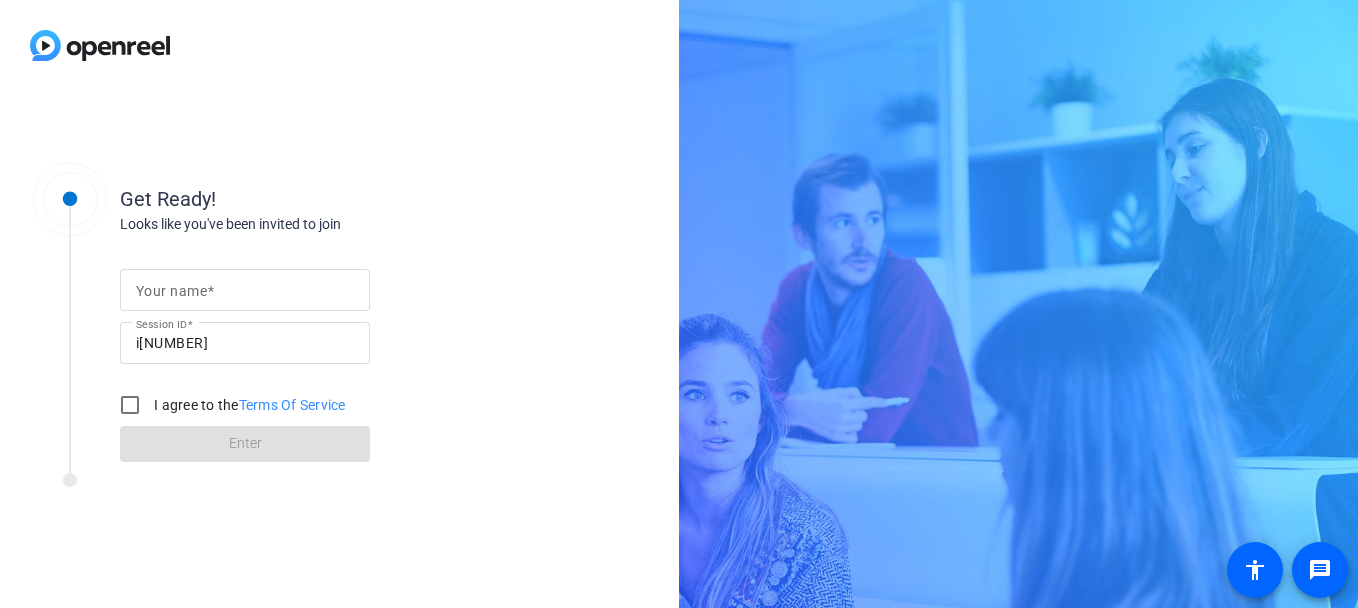 scroll, scrollTop: 0, scrollLeft: 0, axis: both 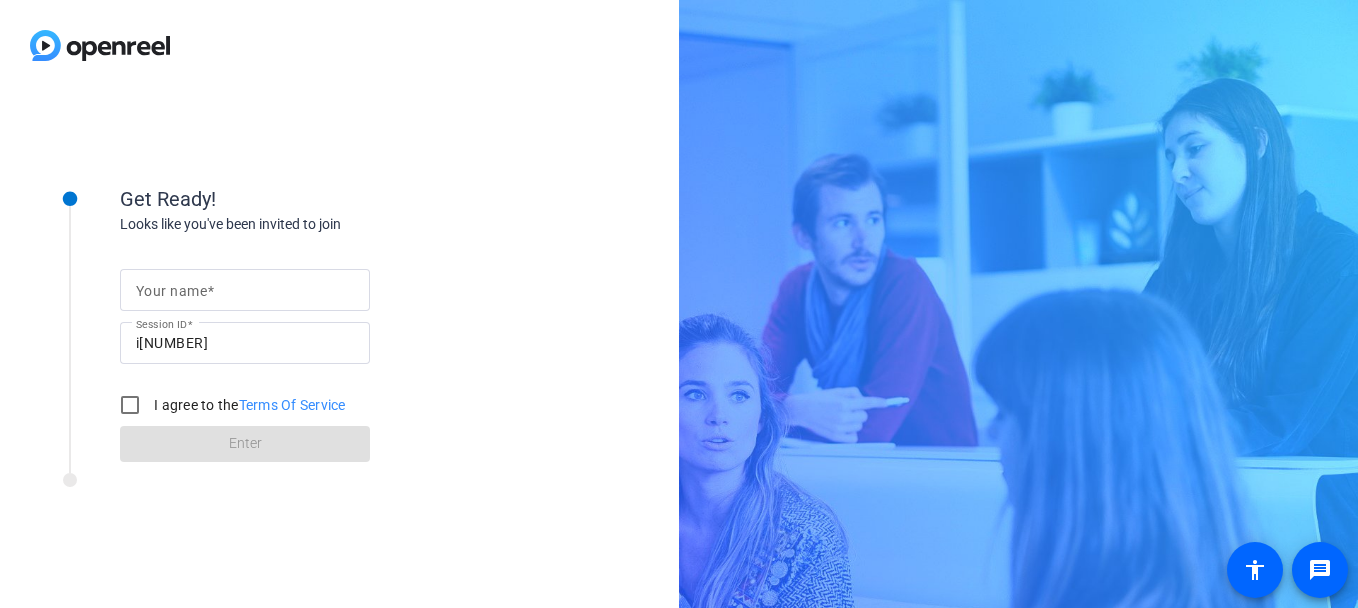 click on "Your name" at bounding box center (171, 291) 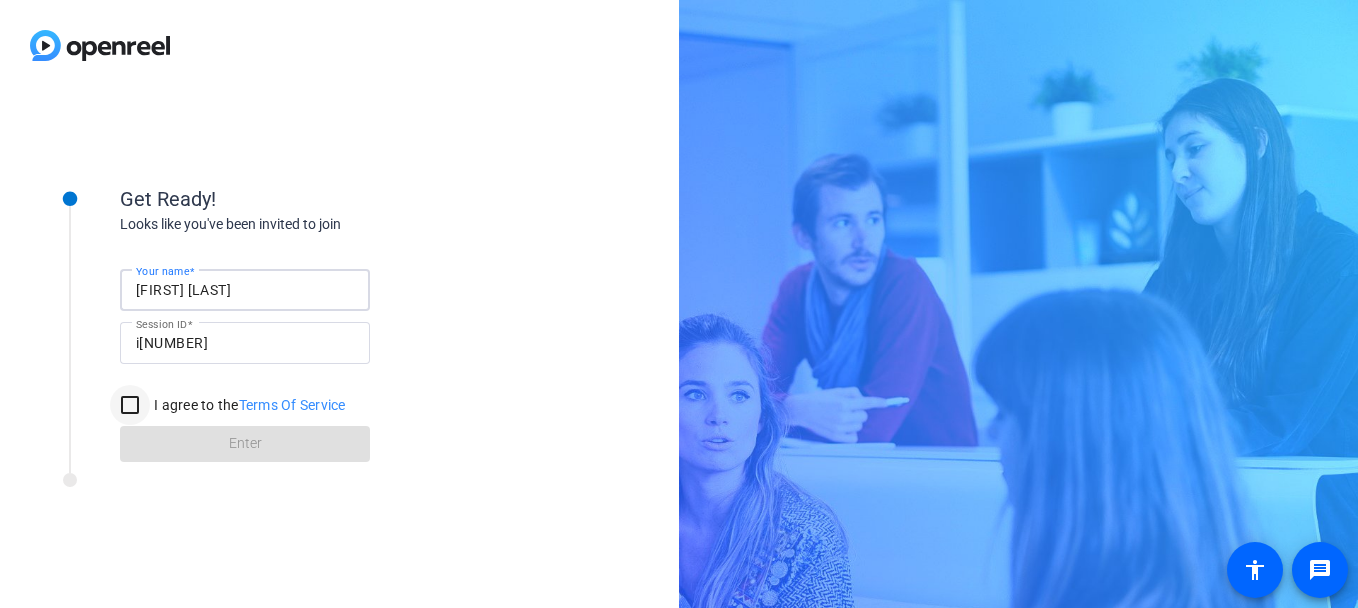 type on "[FIRST] [LAST]" 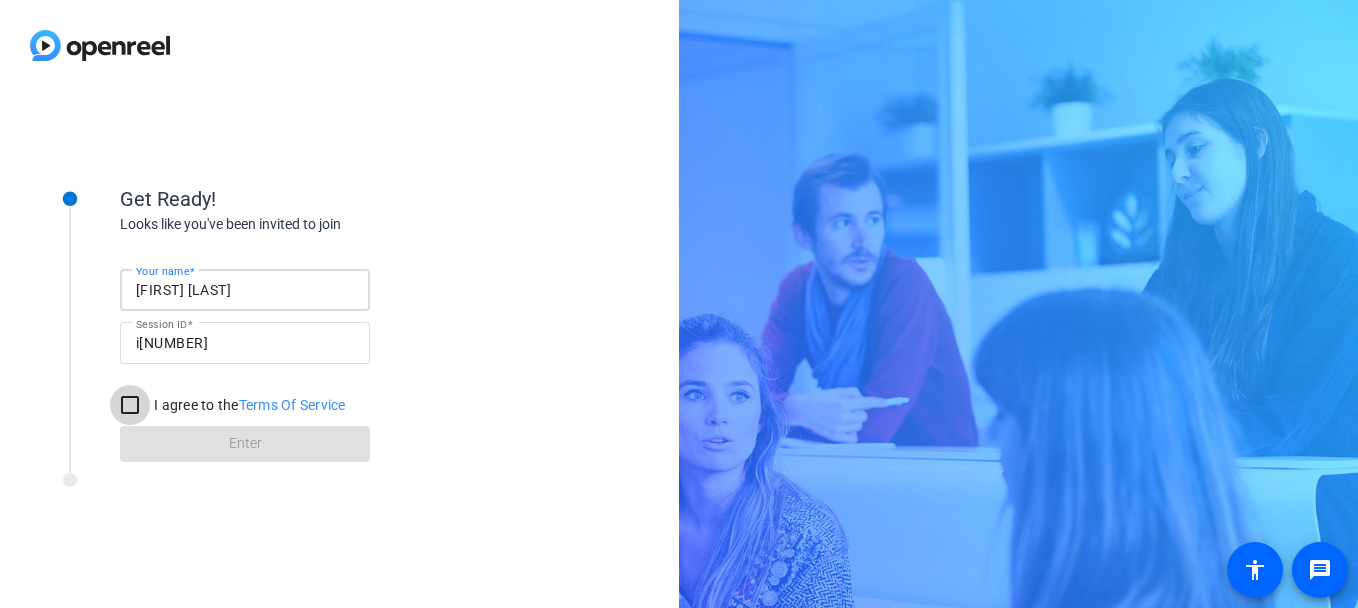 click on "I agree to the  Terms Of Service" at bounding box center (130, 405) 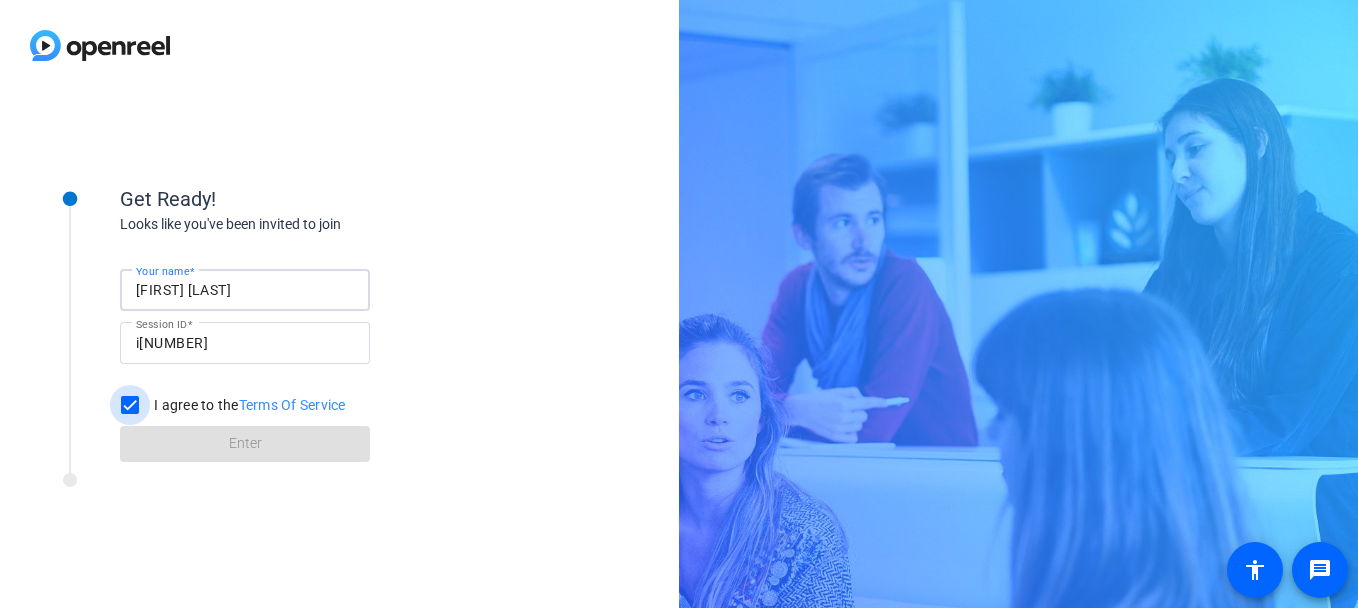 checkbox on "true" 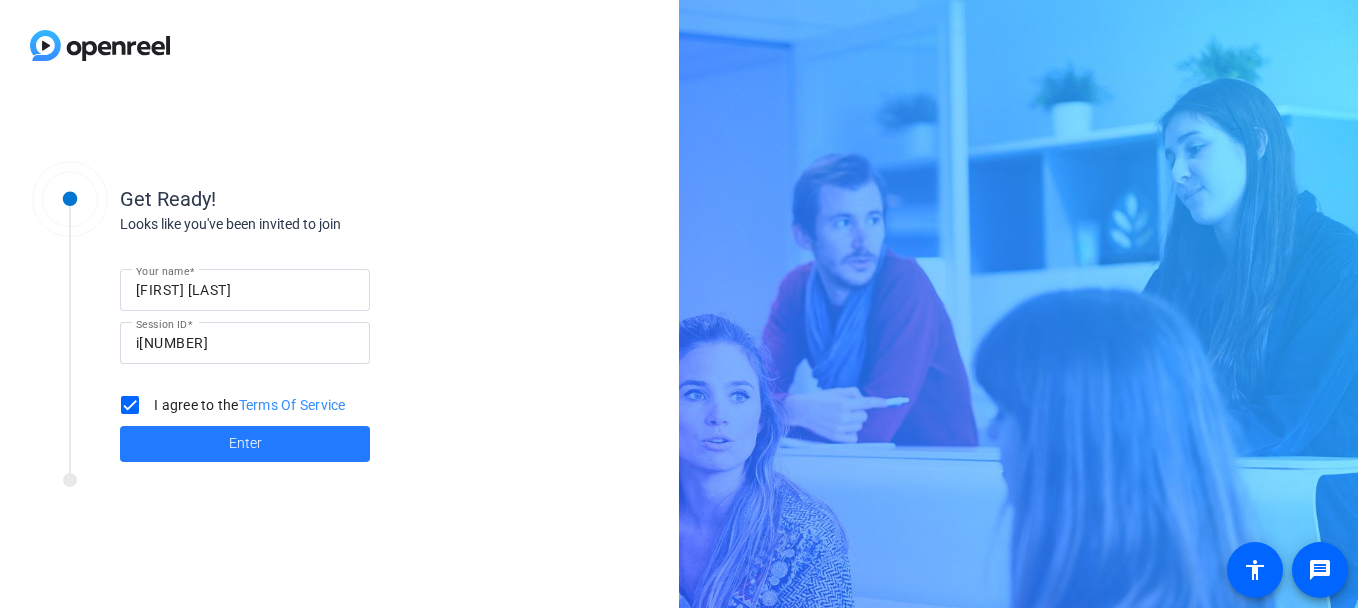 click at bounding box center (245, 444) 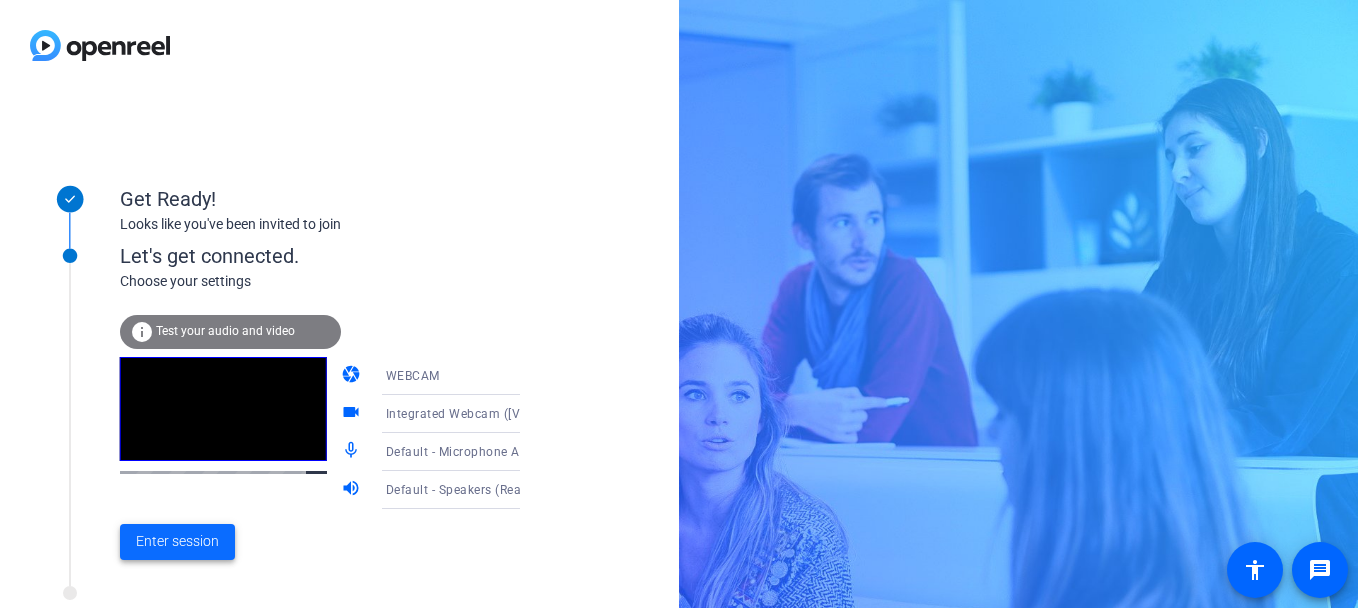 drag, startPoint x: 182, startPoint y: 440, endPoint x: 162, endPoint y: 549, distance: 110.81967 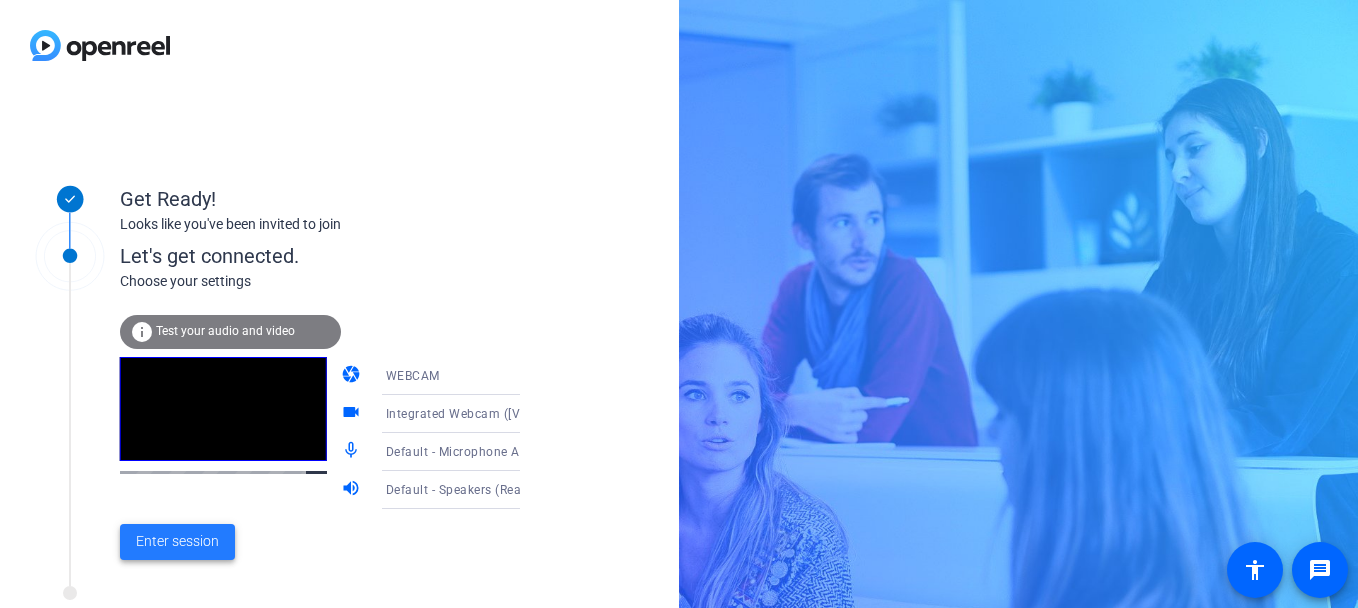 click on "Enter session" at bounding box center (177, 541) 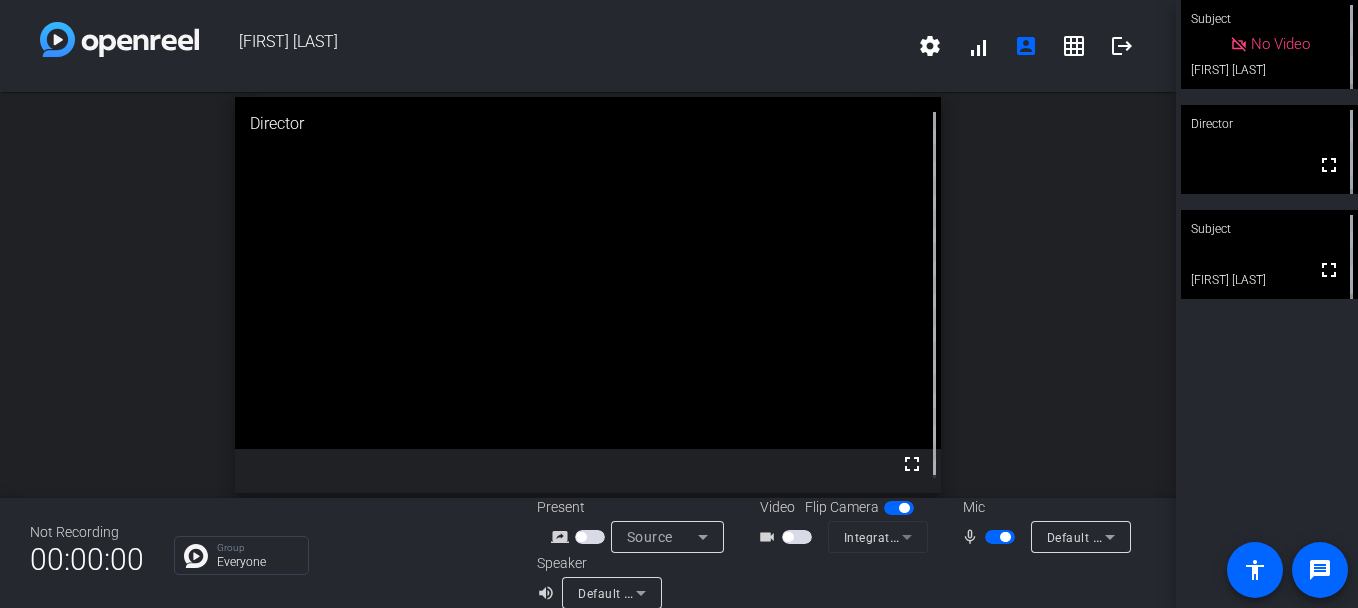 click at bounding box center (1005, 537) 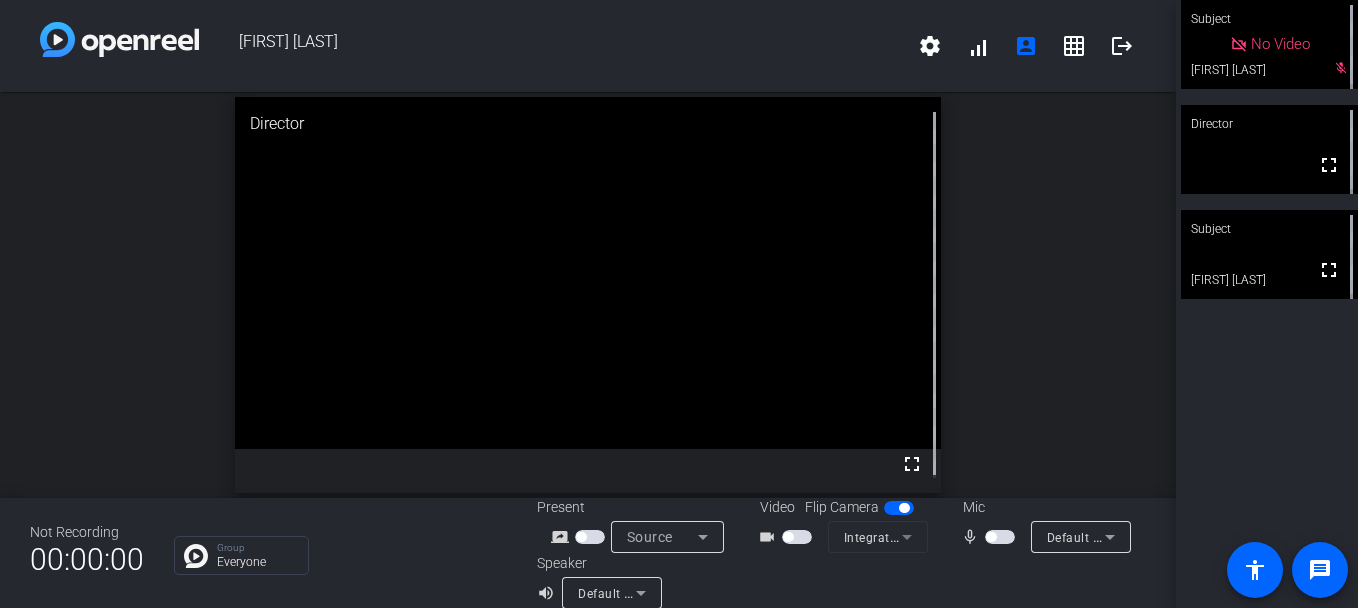 click on "Group  Everyone" at bounding box center [340, 555] 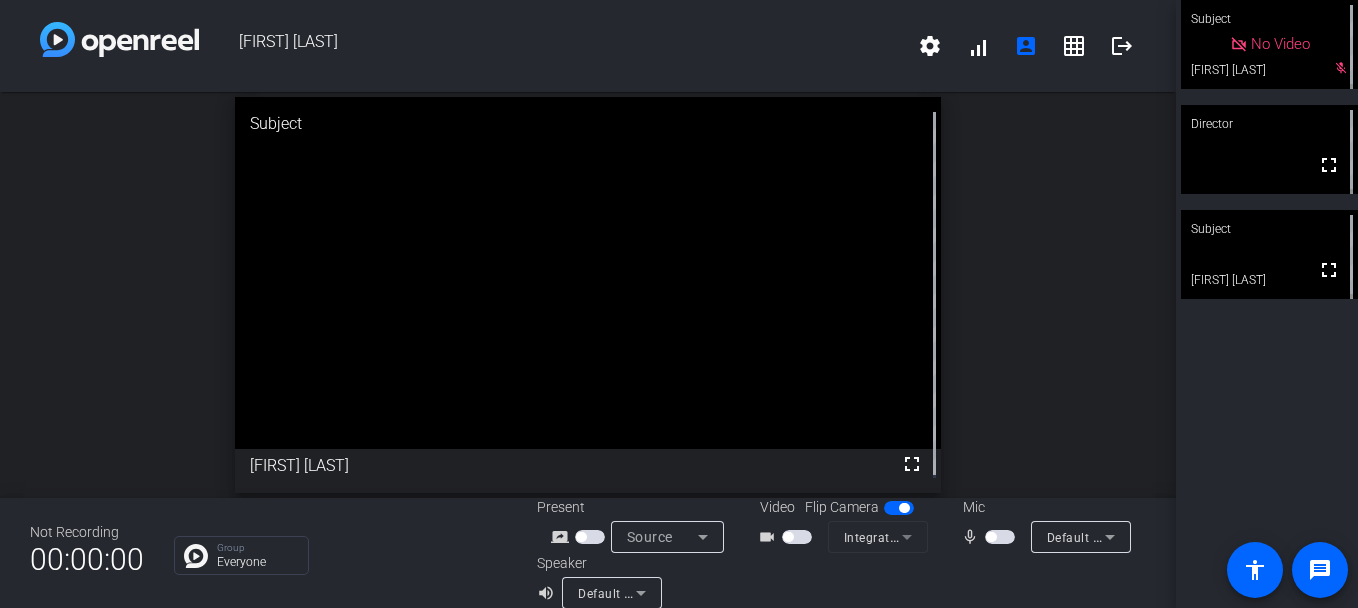 click on "Group  Everyone" at bounding box center [340, 555] 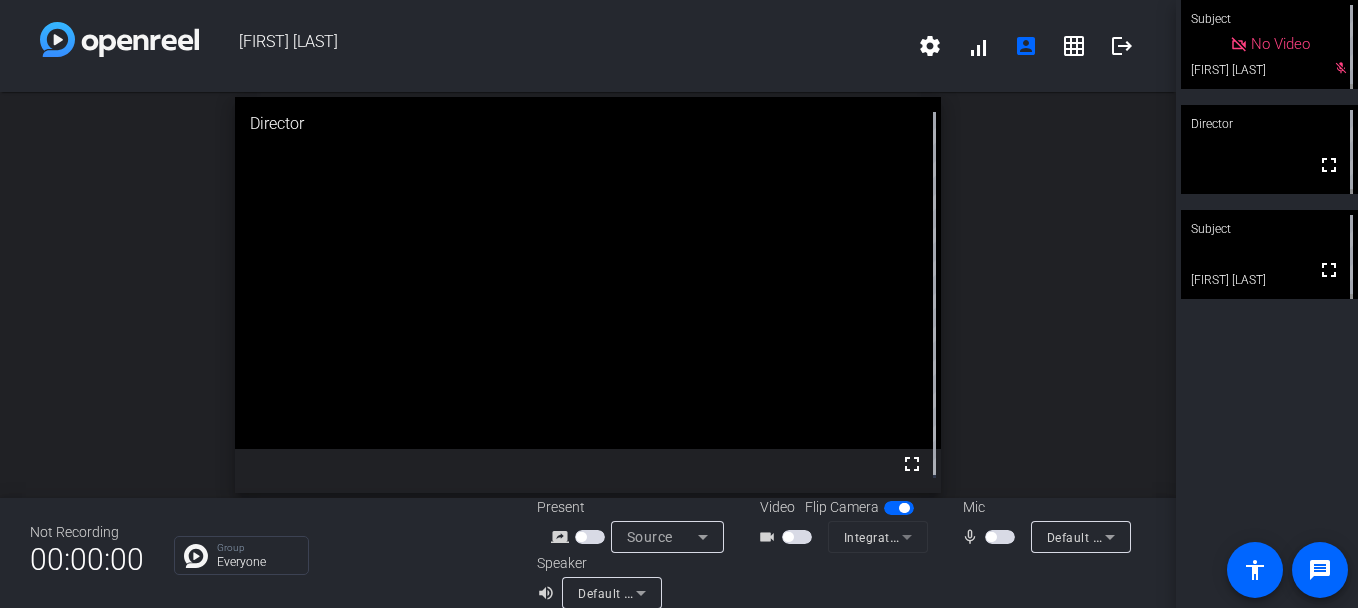 click on "Not Recording  00:00:00  Group  Everyone Present screen_share_outline Source Video Flip Camera videocam_outline Integrated Webcam ([VENDOR_ID]:[PRODUCT_ID]) Mic mic_none Default - Microphone Array (Realtek(R) Audio) Speaker volume_up Default - Speakers (Realtek(R) Audio)" at bounding box center [588, 553] 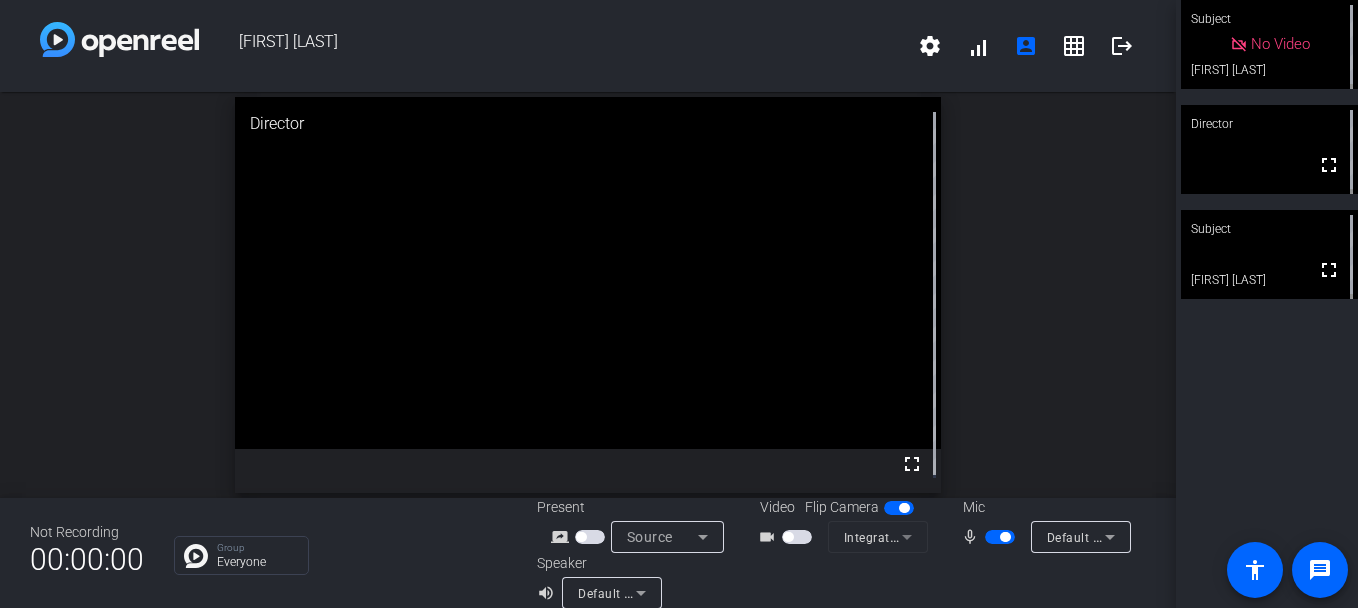 click at bounding box center [1005, 537] 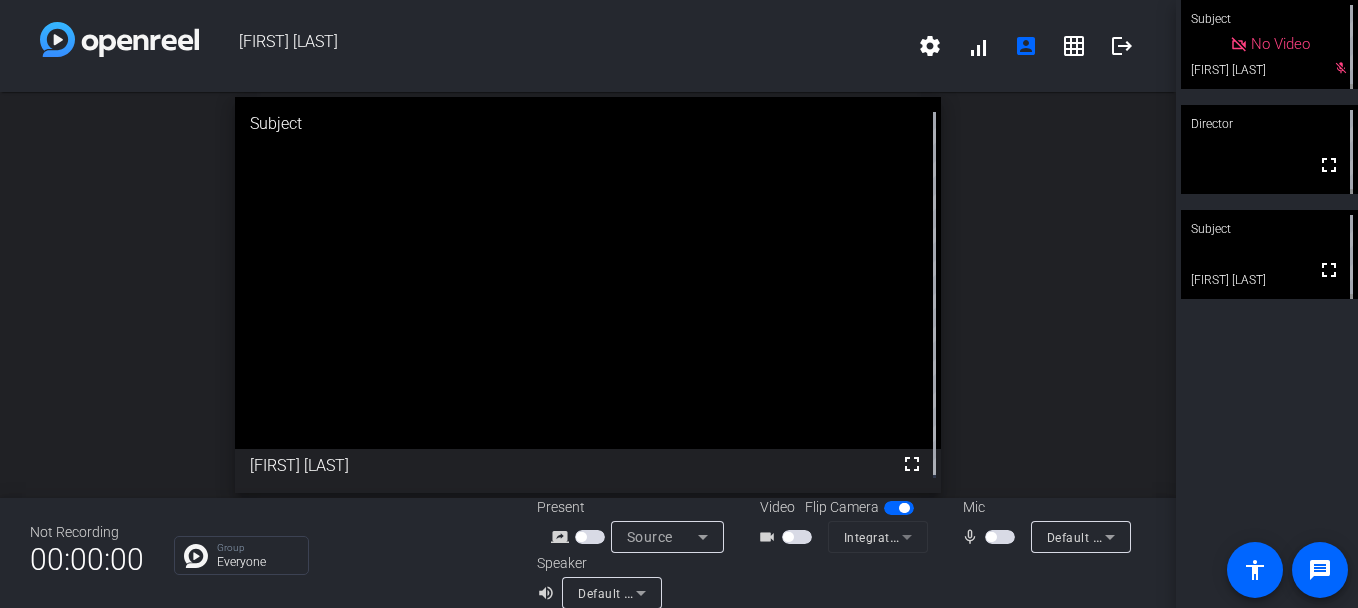 type 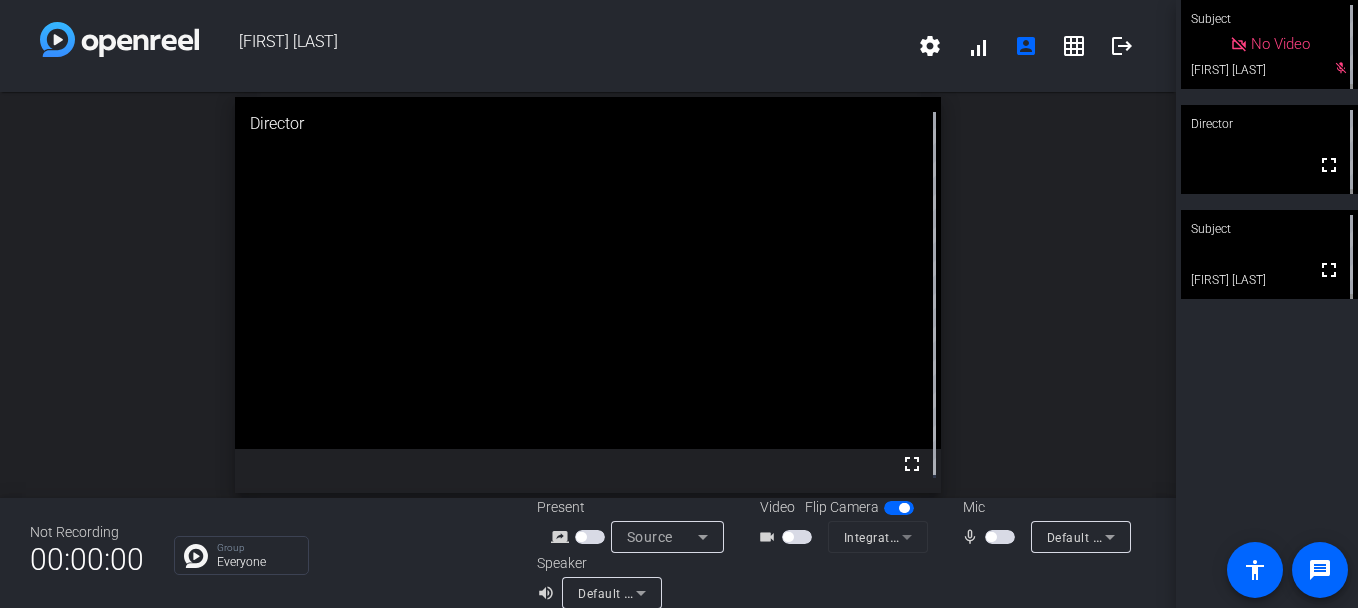 click at bounding box center (991, 537) 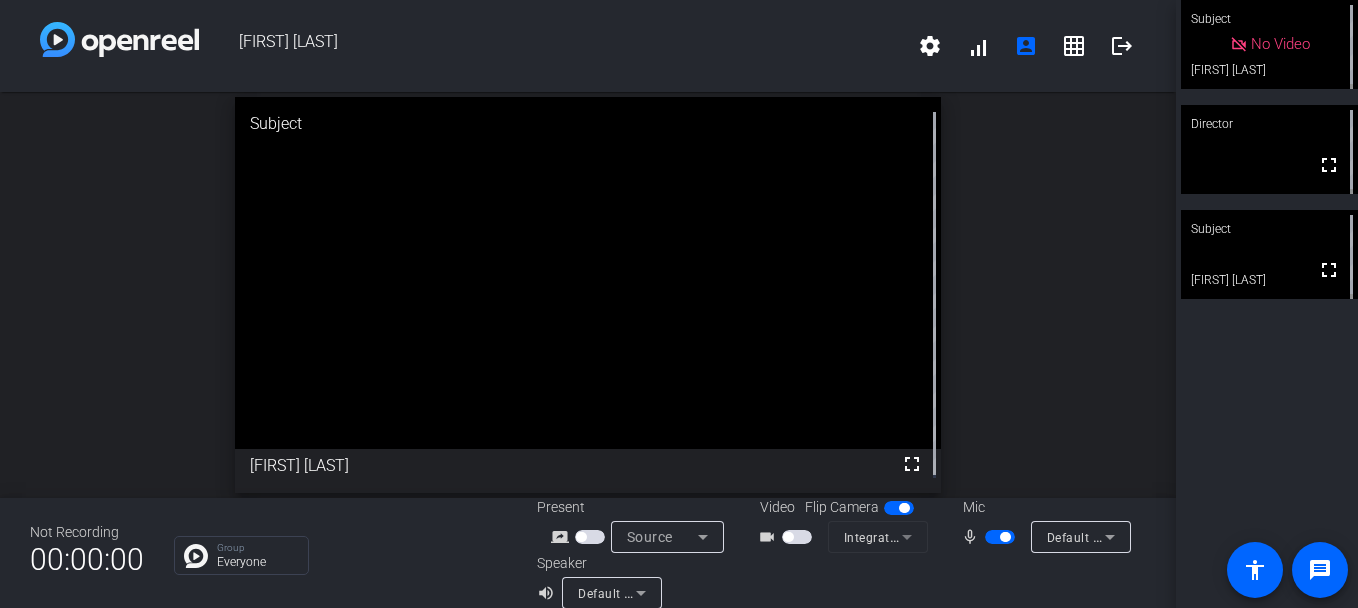click at bounding box center (1005, 537) 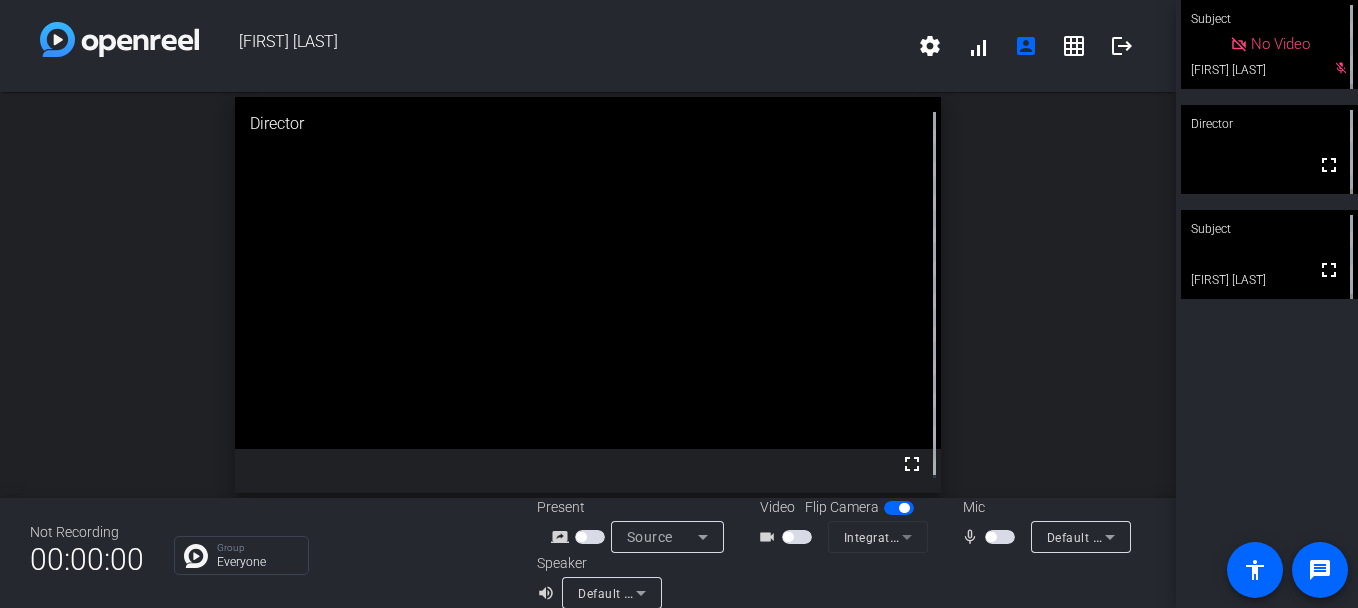 click at bounding box center [991, 537] 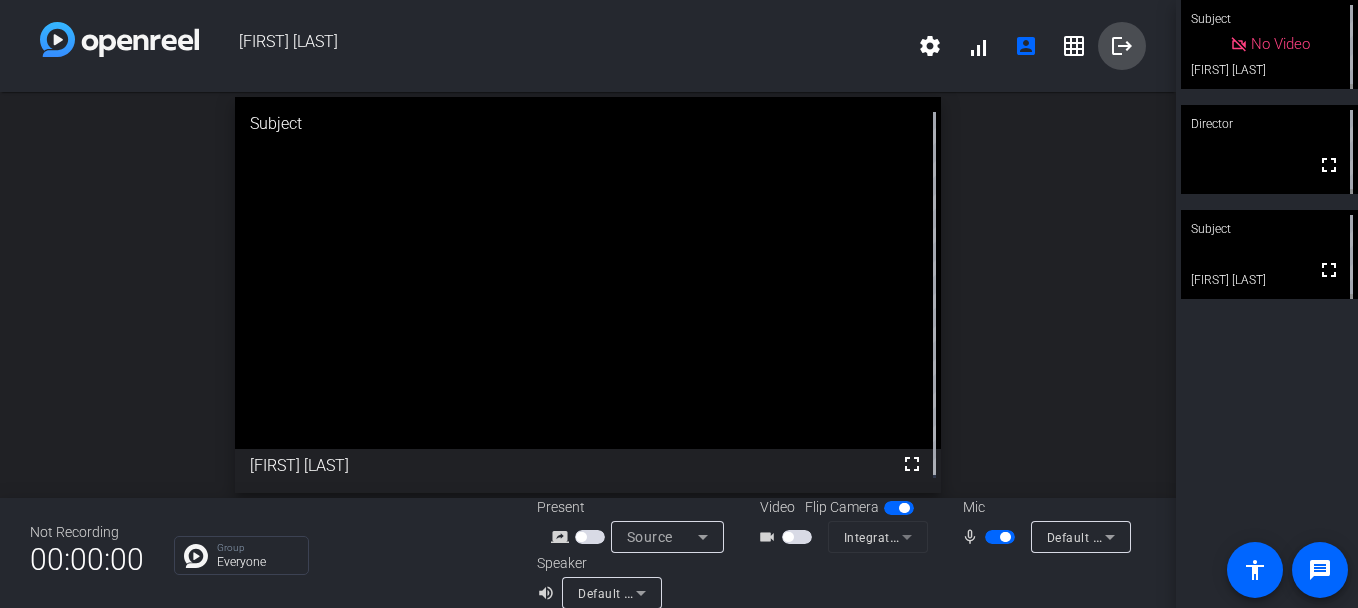 click on "logout" at bounding box center [1122, 46] 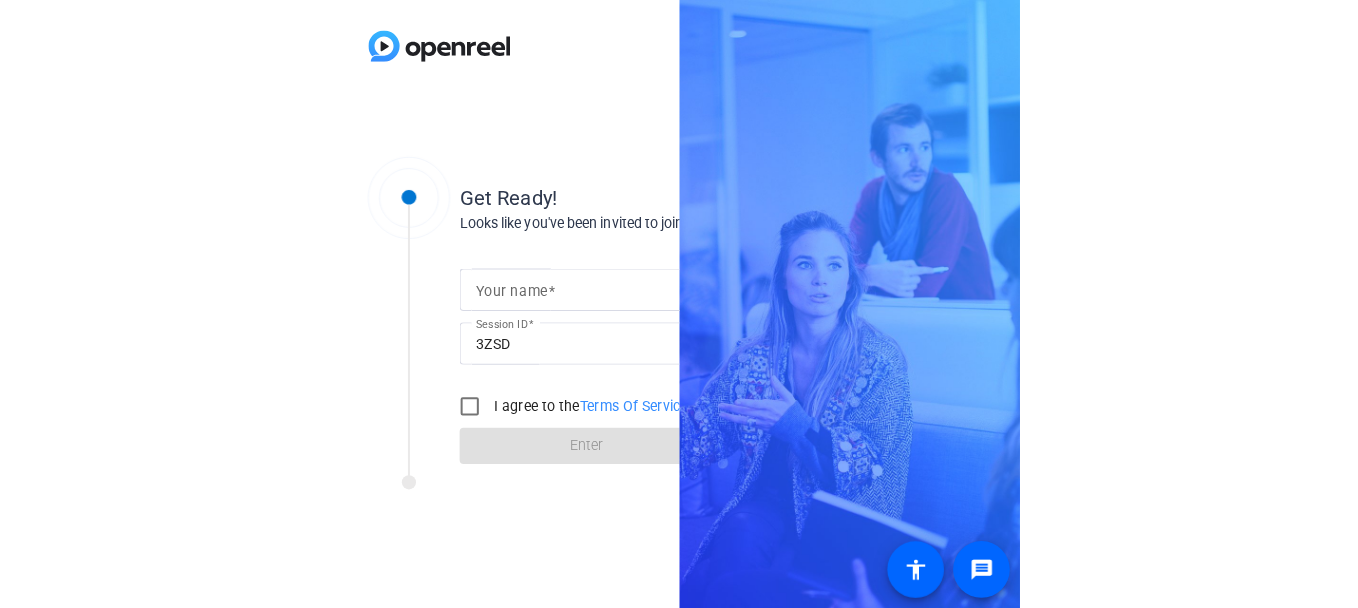 scroll, scrollTop: 0, scrollLeft: 0, axis: both 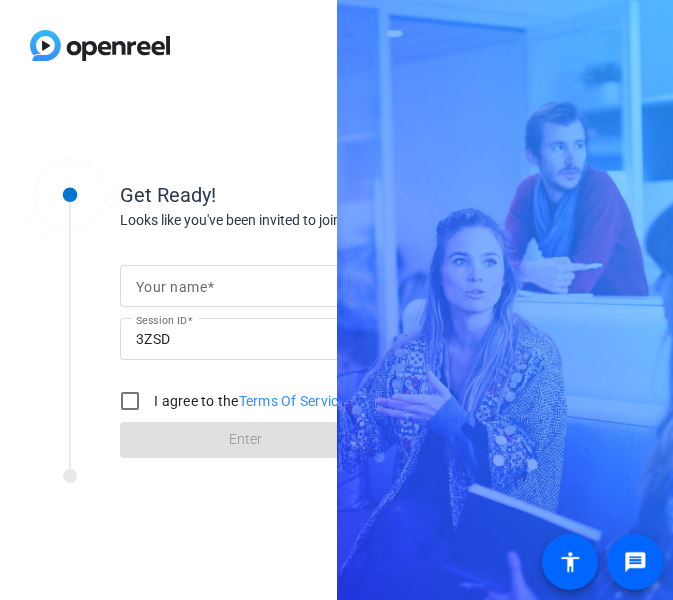 click on "Your name" at bounding box center [245, 286] 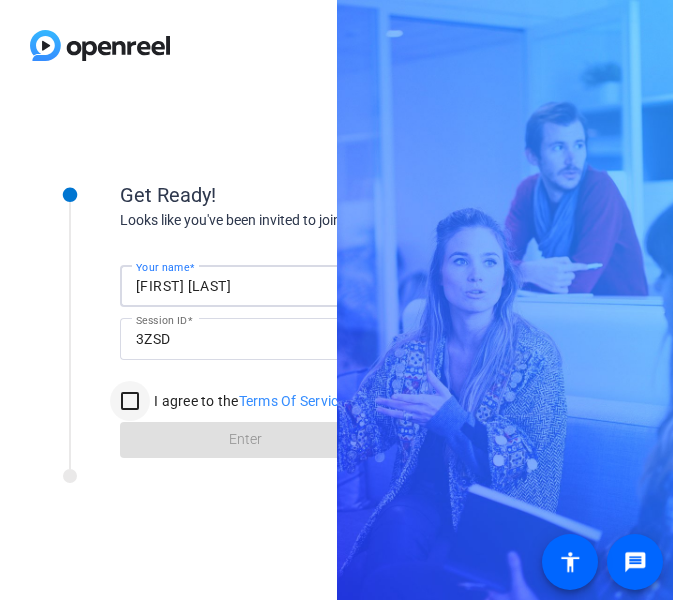 type on "[FIRST] [LAST]" 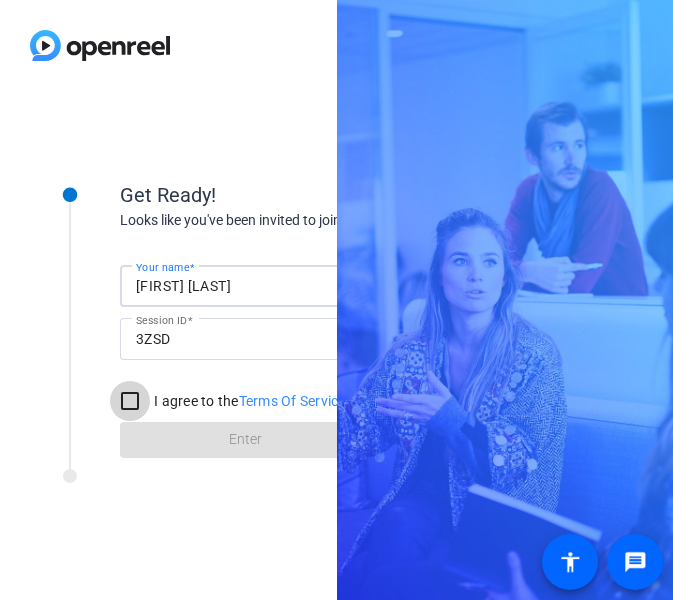 click on "I agree to the  Terms Of Service" at bounding box center (130, 401) 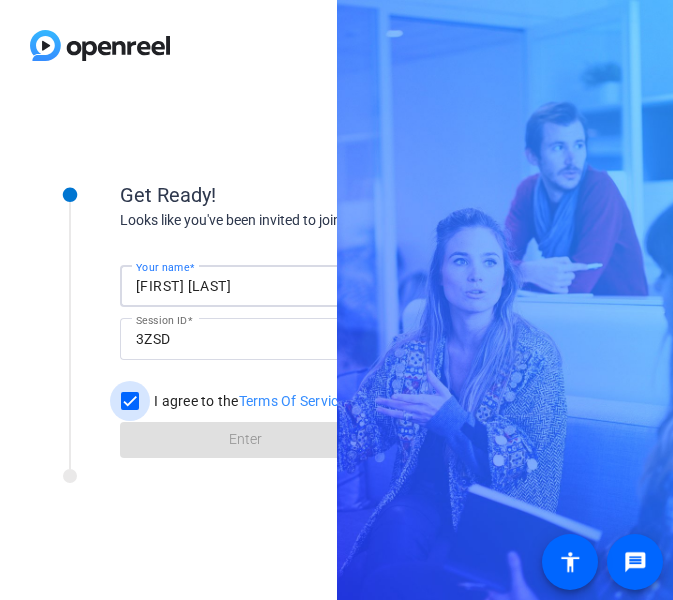 checkbox on "true" 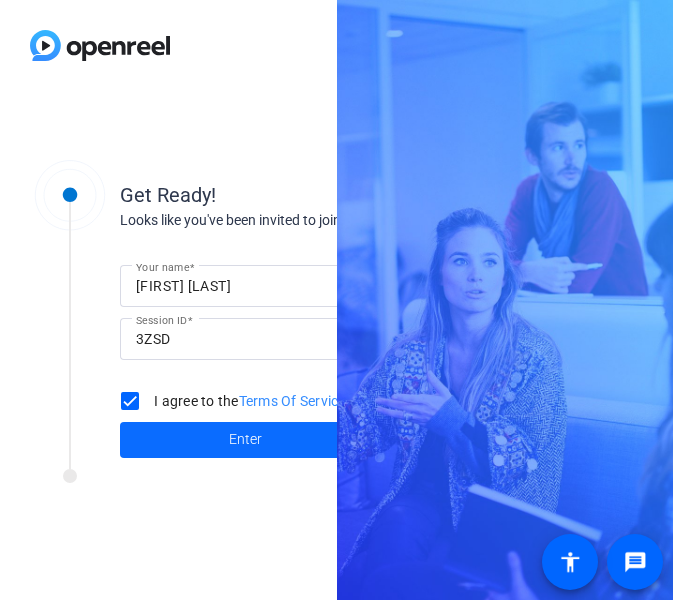 click at bounding box center [245, 440] 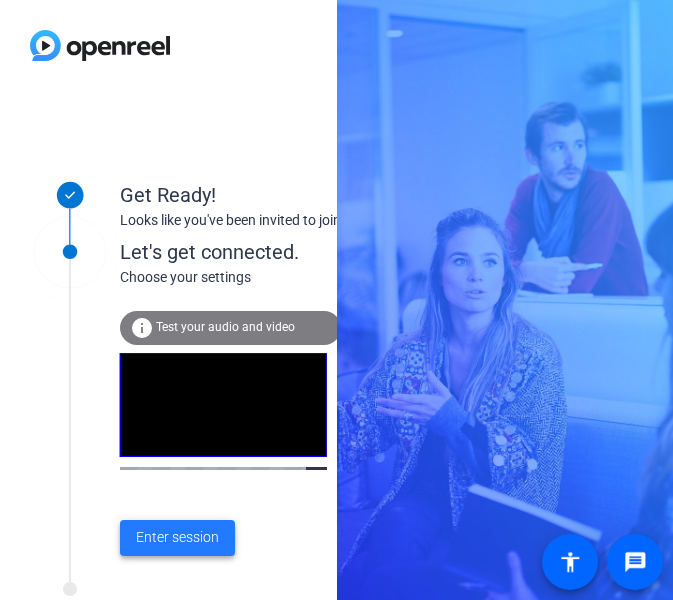 click on "Enter session" at bounding box center (177, 537) 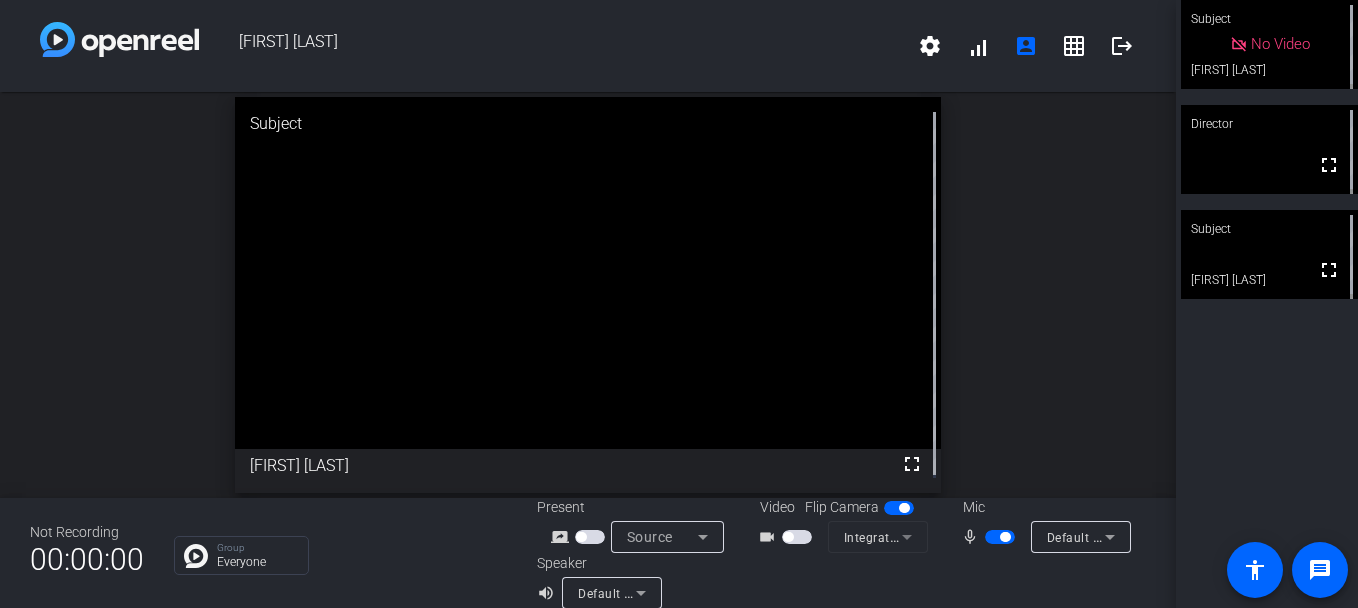 click at bounding box center [1005, 537] 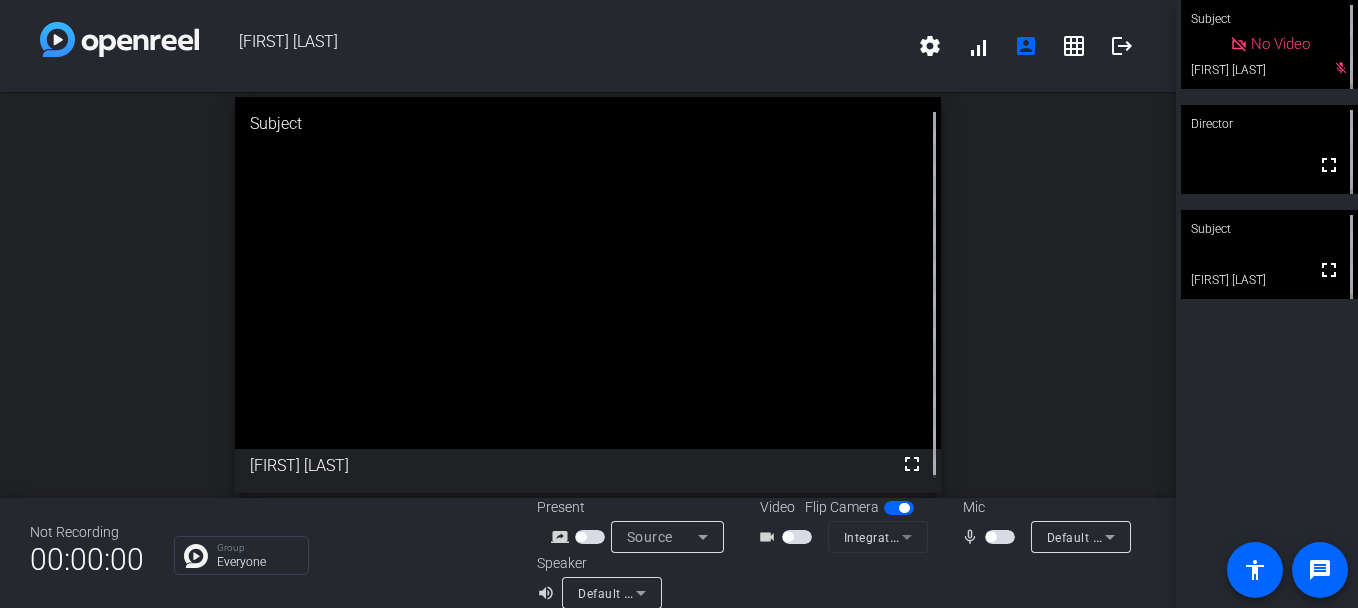 click on "open_in_new  Subject  fullscreen  Alex Bowers" at bounding box center (588, 295) 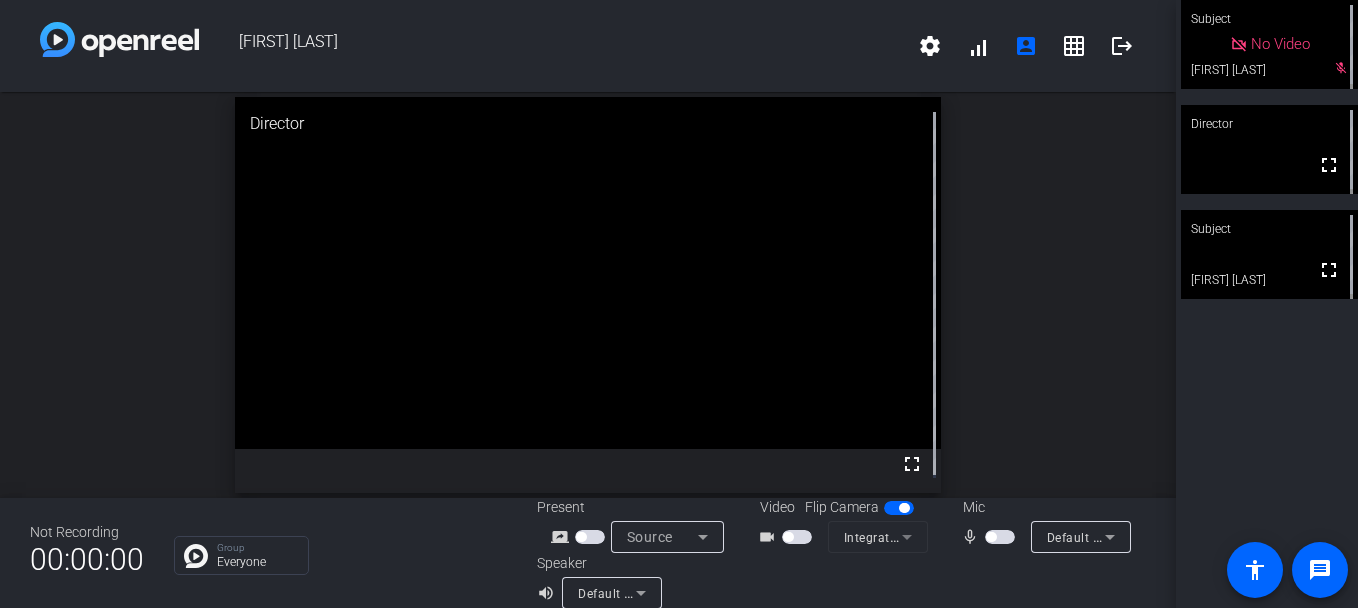 click on "open_in_new  Director  fullscreen" at bounding box center [588, 295] 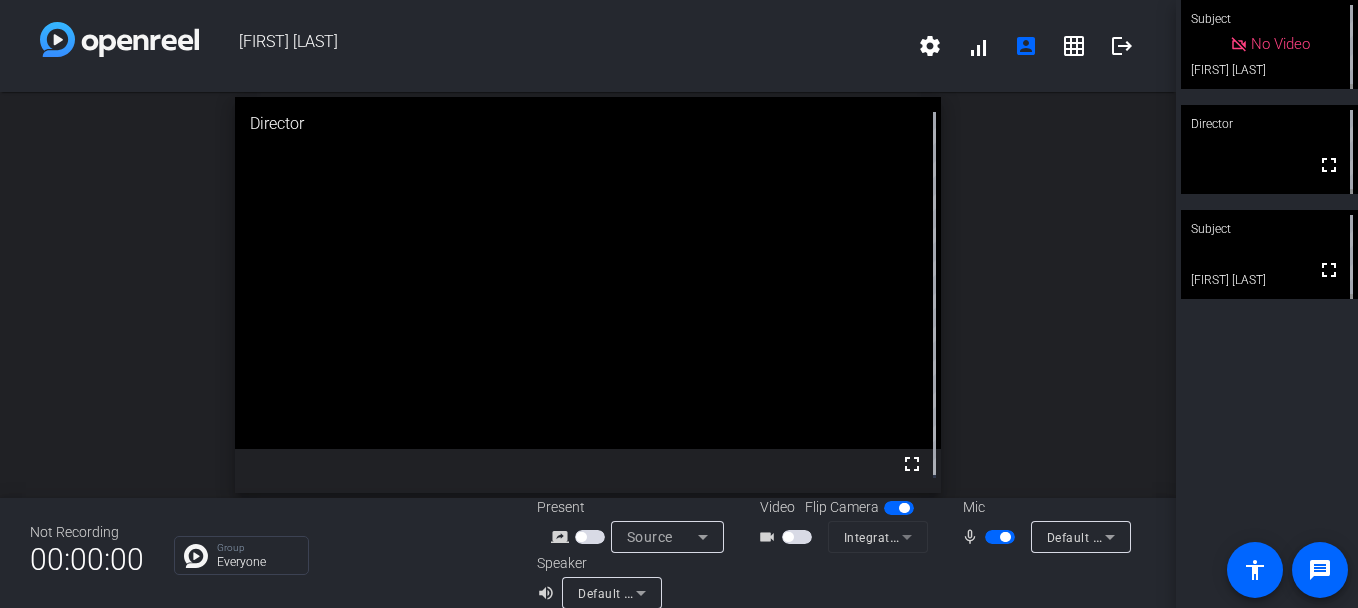 click at bounding box center (1002, 536) 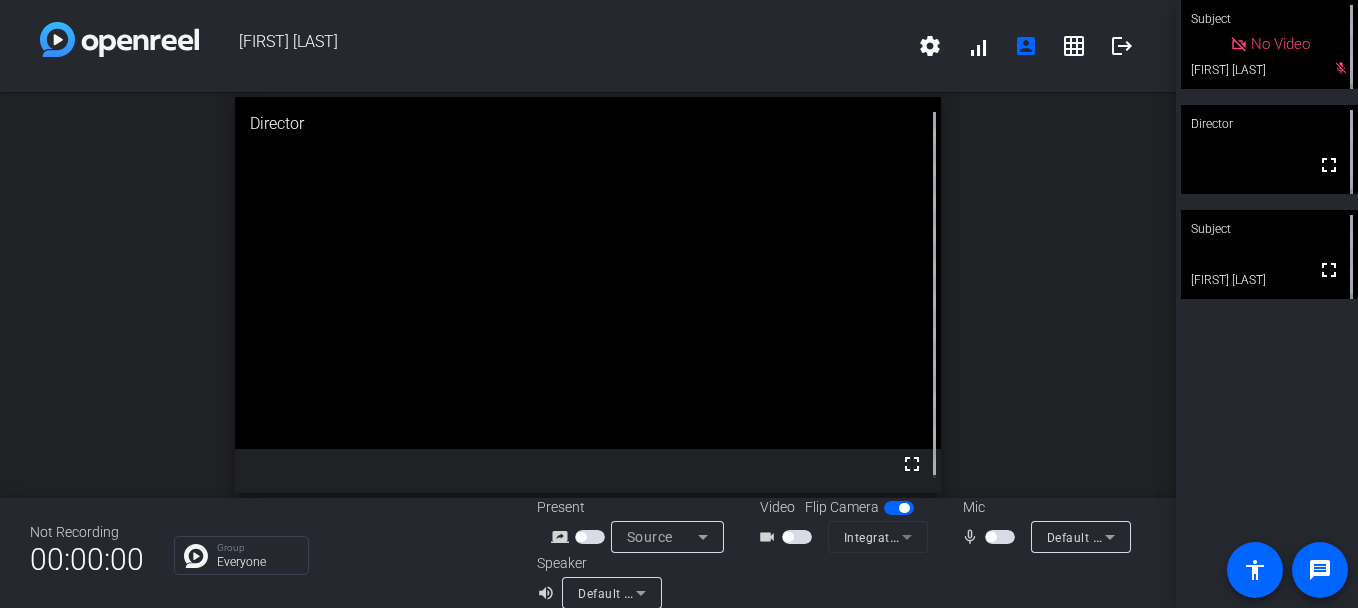 click at bounding box center [1000, 537] 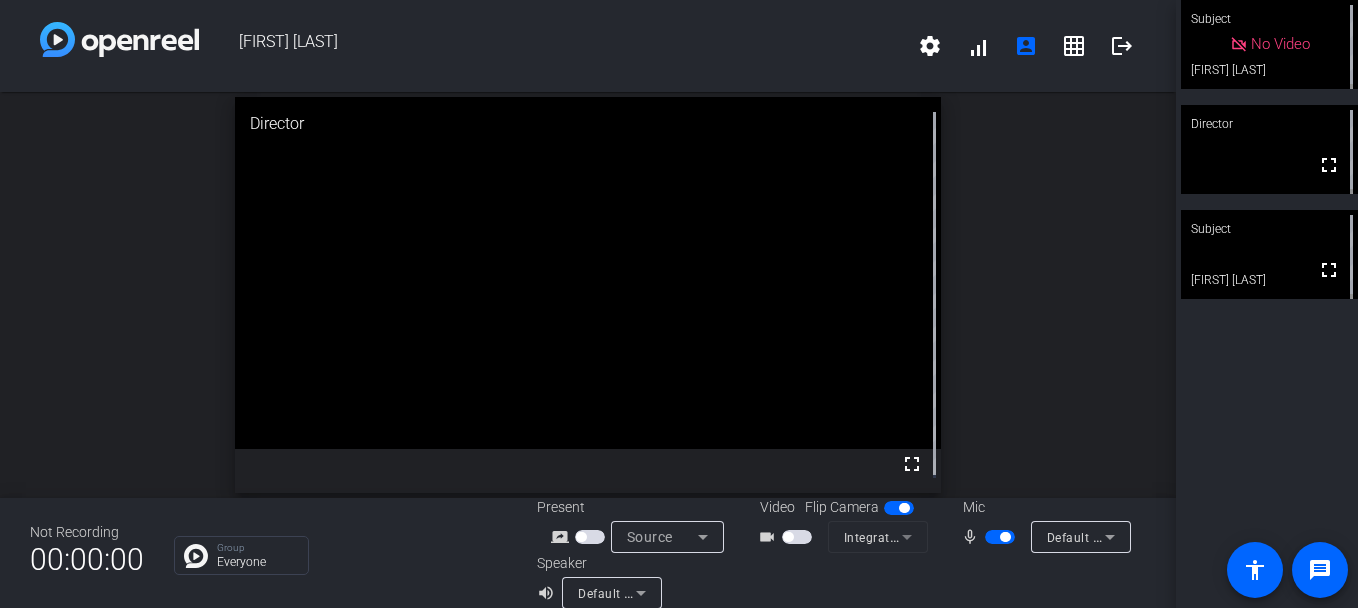 click at bounding box center [1005, 537] 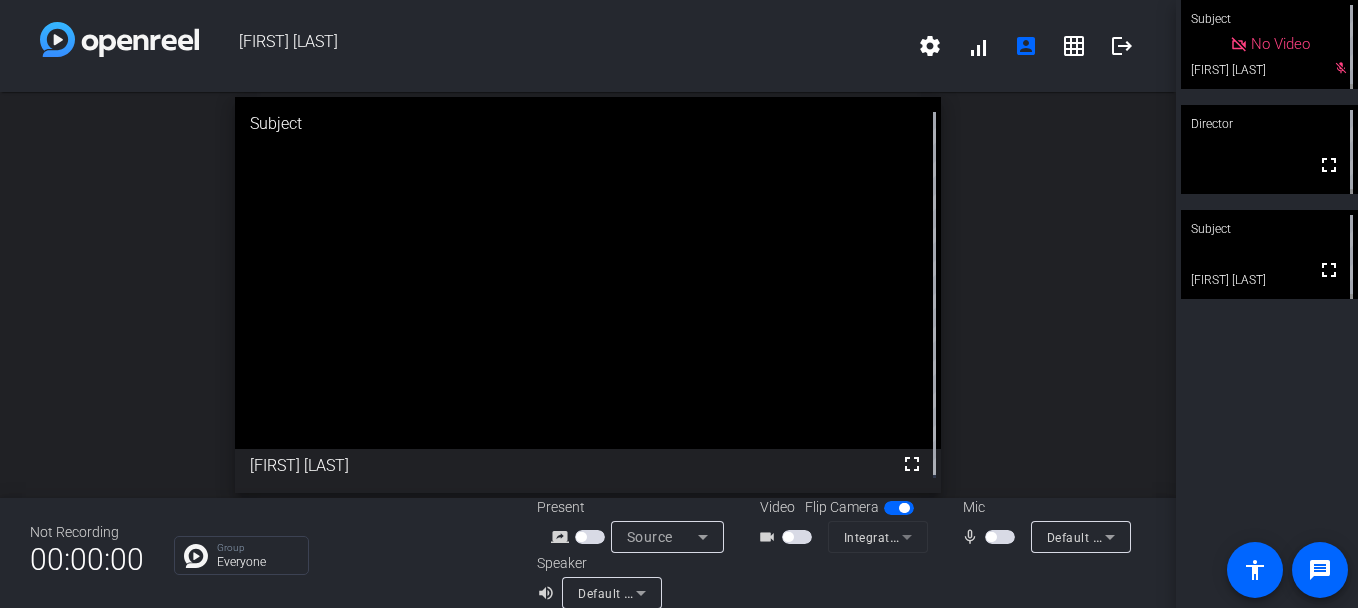 click at bounding box center (1000, 537) 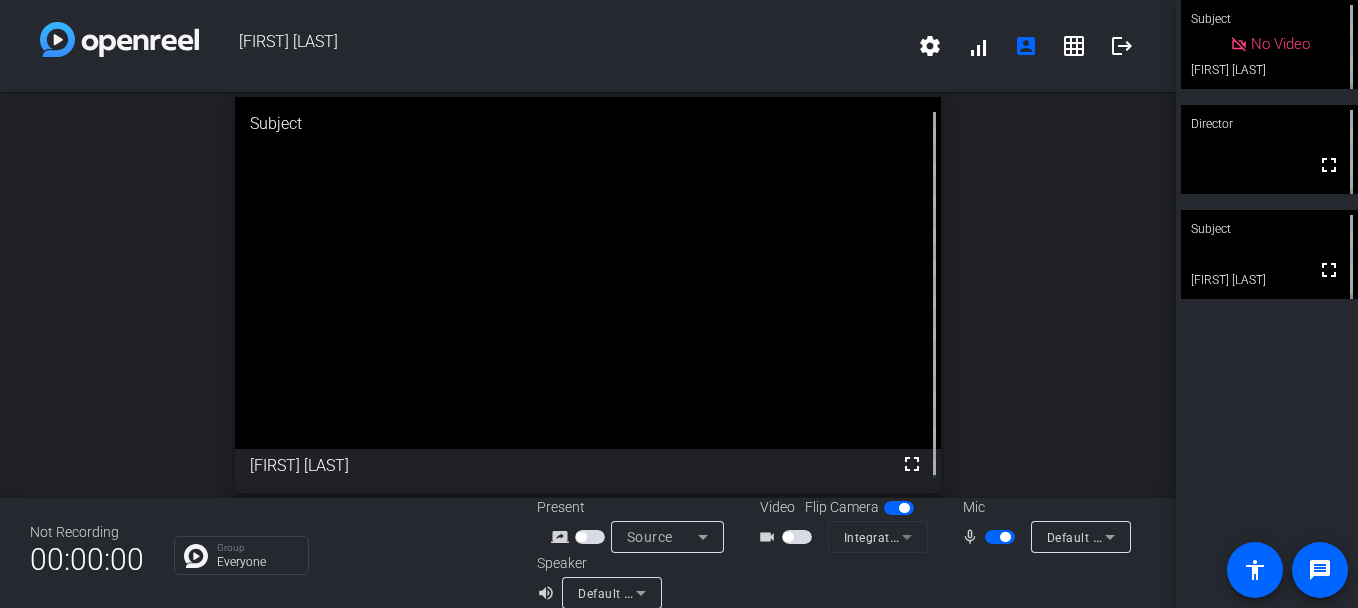 type 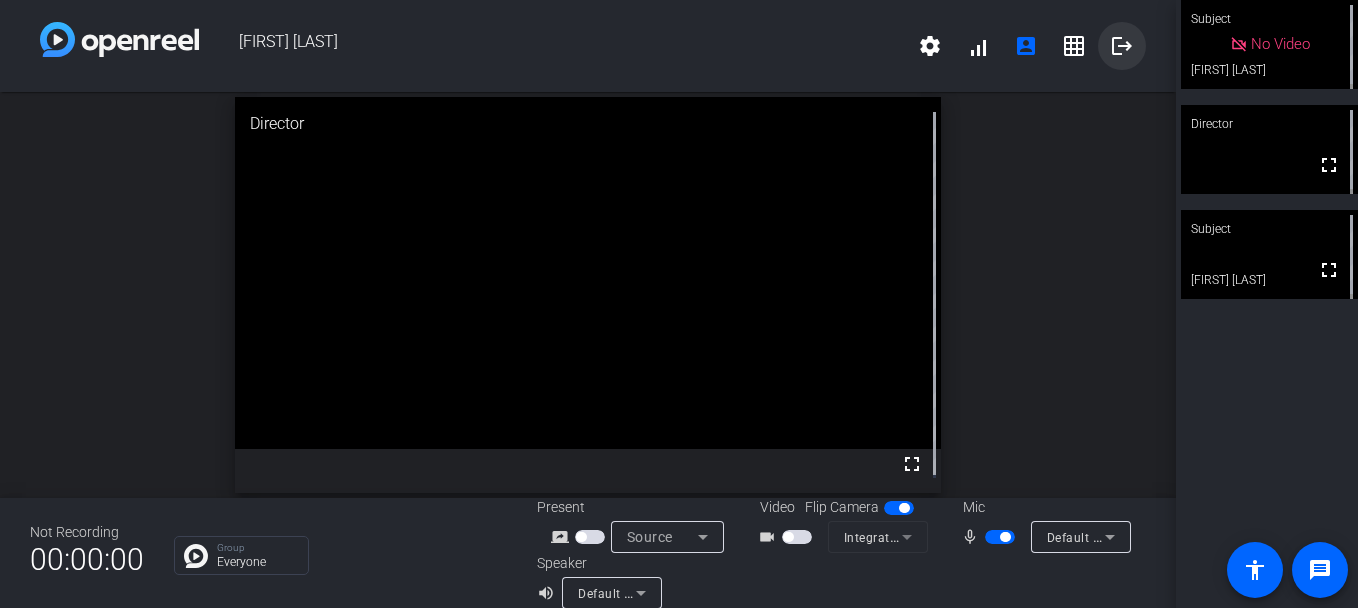 click at bounding box center (1122, 46) 